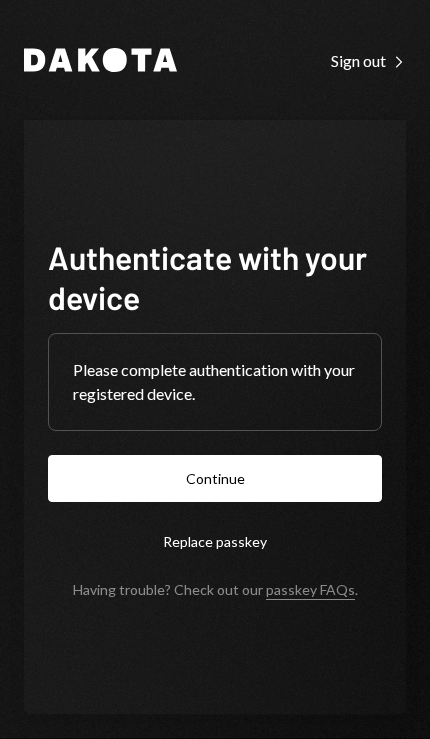 scroll, scrollTop: 0, scrollLeft: 0, axis: both 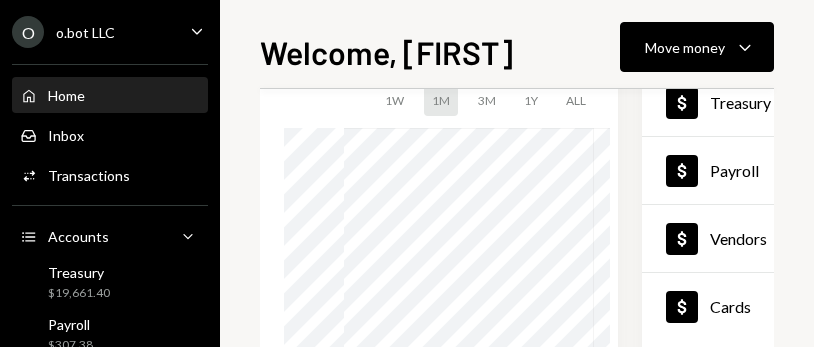 click on "Move money Caret Down" at bounding box center [697, 47] 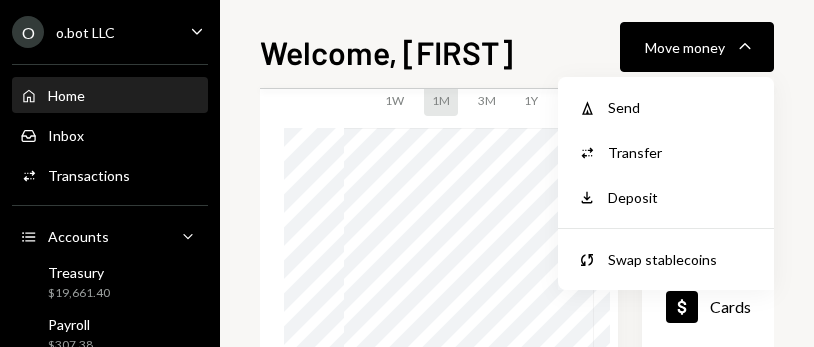 click on "Send" at bounding box center [681, 107] 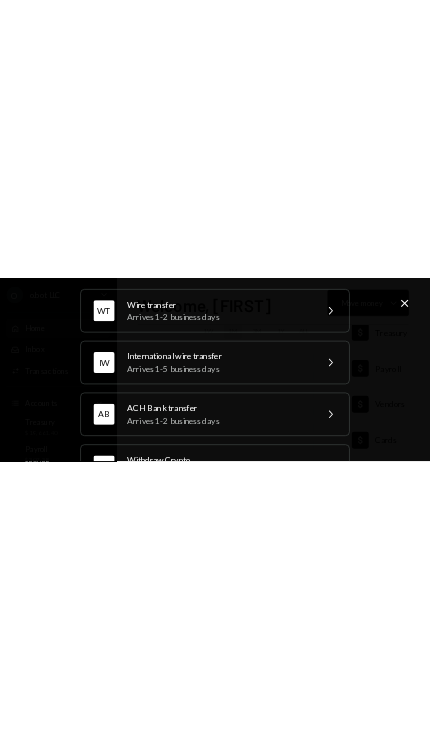 scroll, scrollTop: 62, scrollLeft: 0, axis: vertical 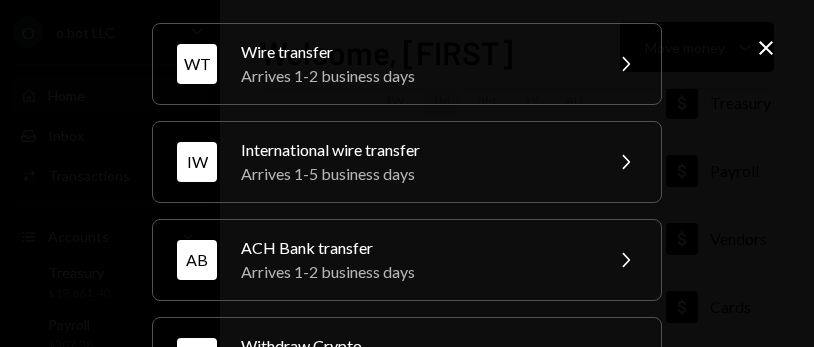 click on "WC Withdraw Crypto Arrives instantly Chevron Right" at bounding box center [407, 64] 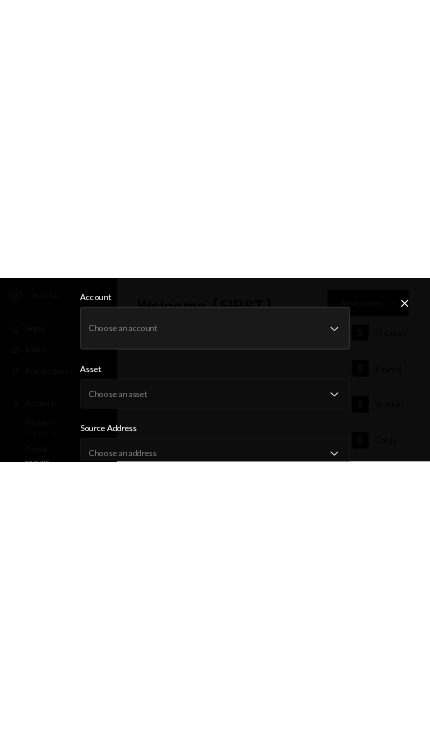 scroll, scrollTop: 0, scrollLeft: 0, axis: both 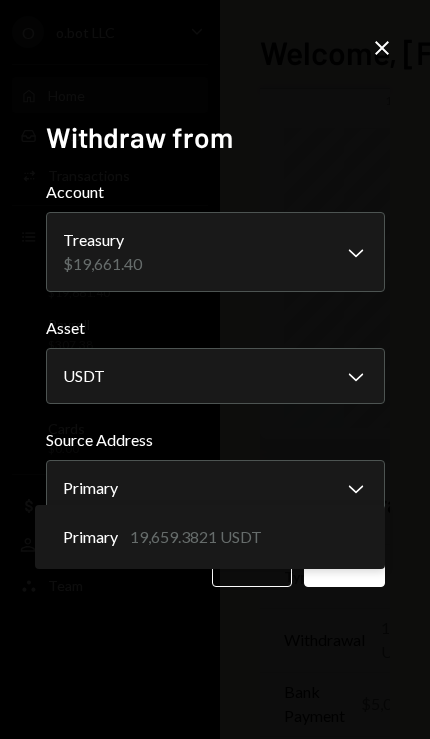 click on "19,659.3821  USDT" at bounding box center (196, 537) 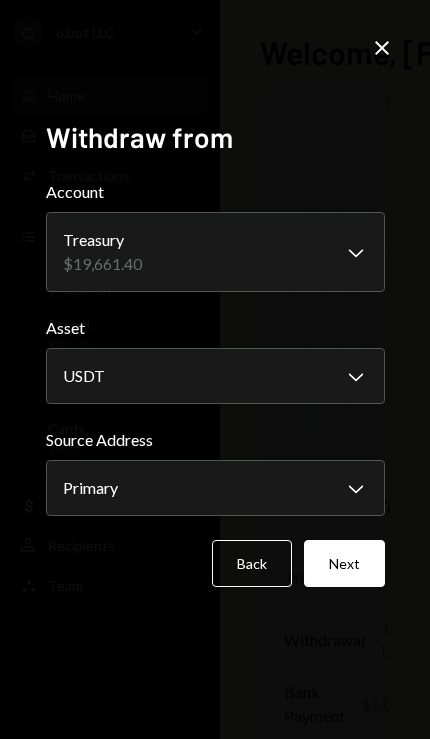 click on "Next" at bounding box center [344, 563] 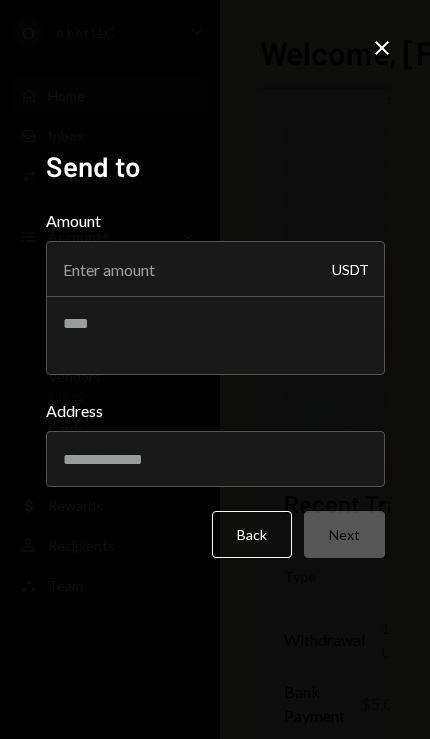 click on "Amount" at bounding box center (215, 269) 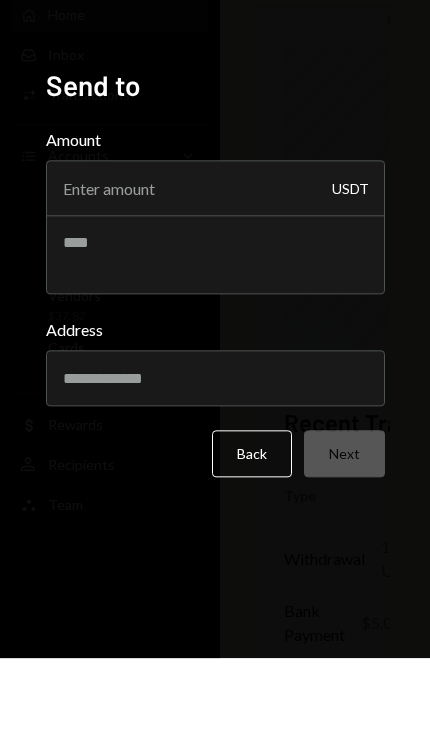 click on "Amount" at bounding box center (215, 269) 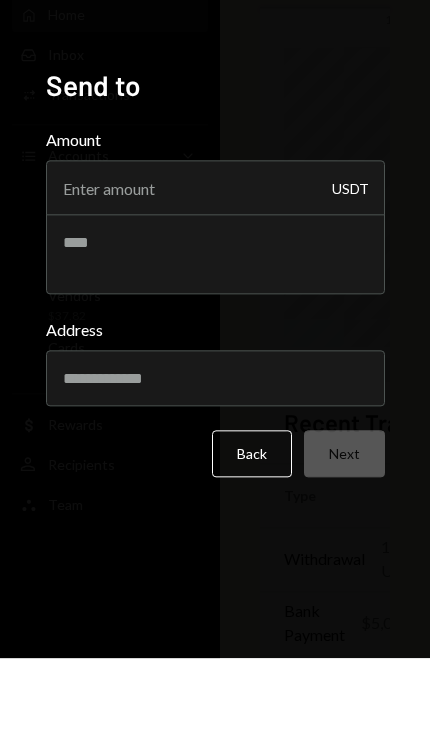 click on "Send to" at bounding box center (215, 166) 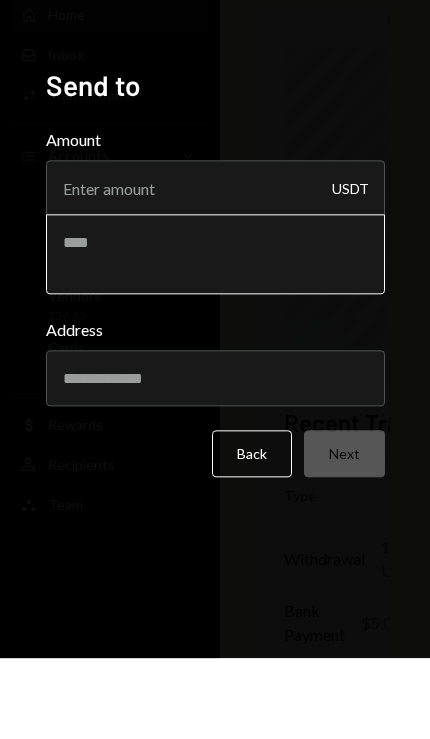 click at bounding box center [215, 335] 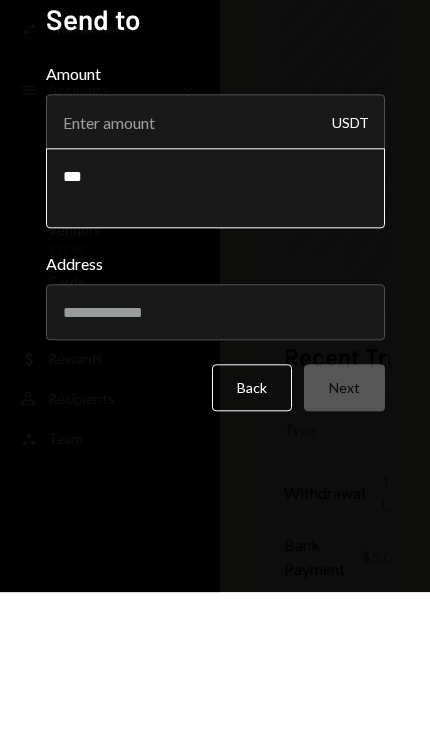 type on "***" 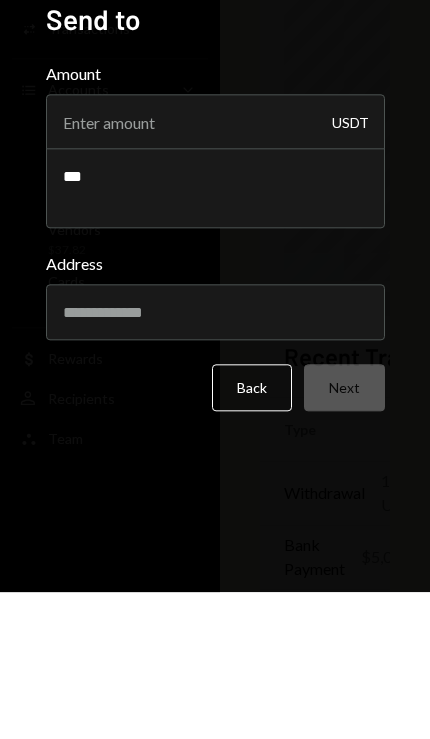 click on "USDT" at bounding box center (350, 269) 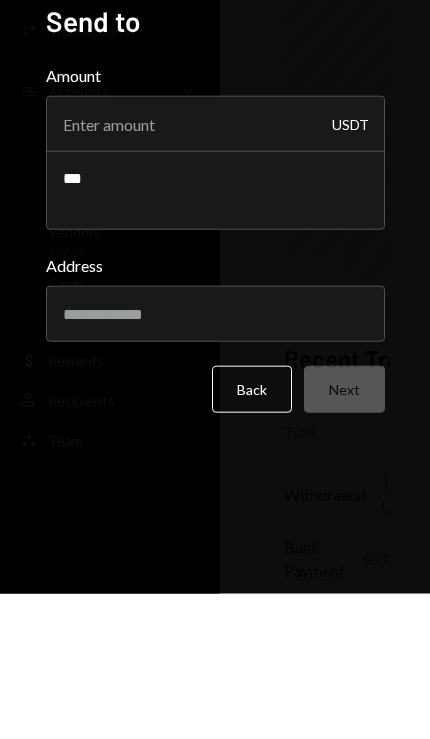 click on "Amount" at bounding box center [215, 269] 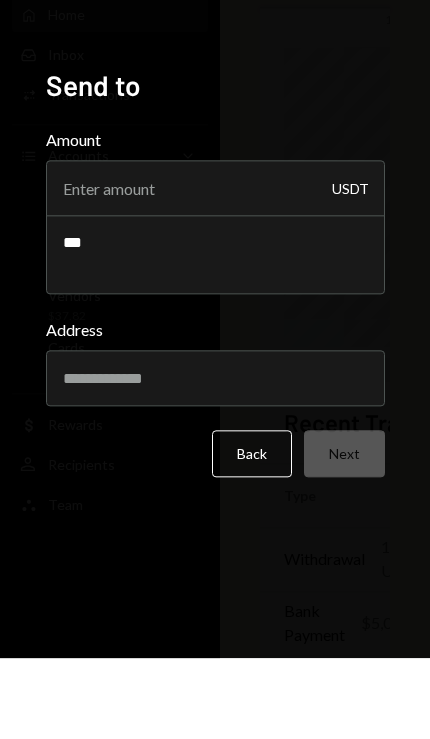 click on "Amount" at bounding box center (215, 269) 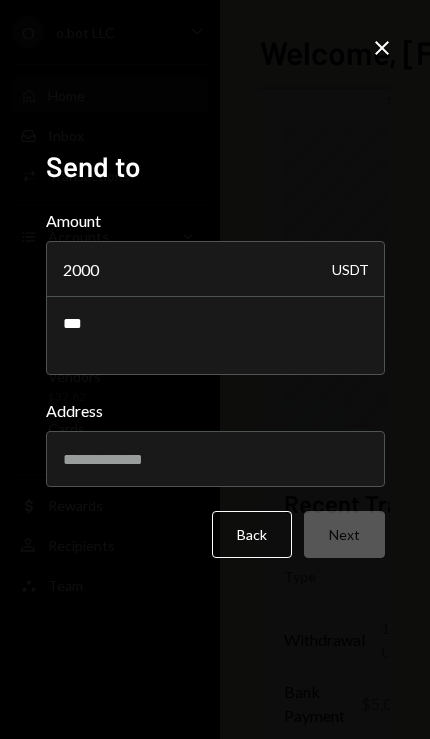 type on "2000" 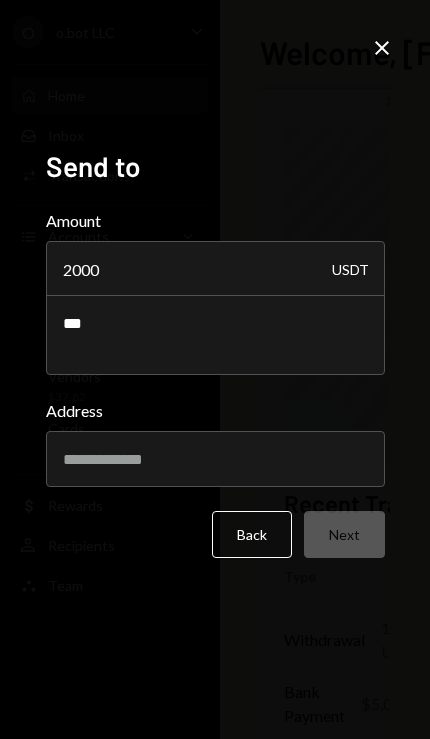 click on "***" at bounding box center [215, 335] 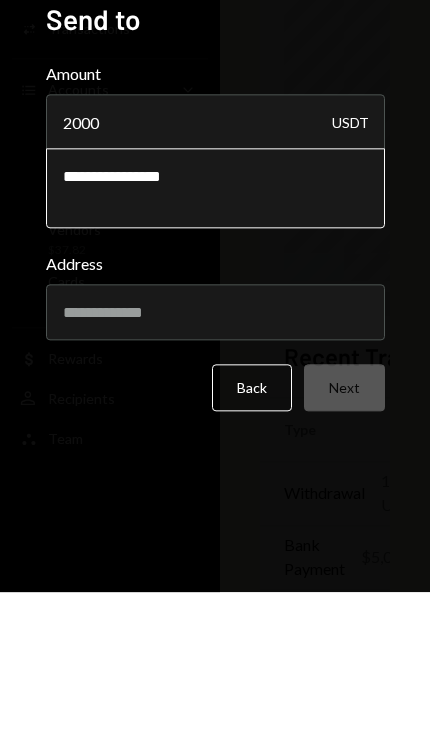 type on "**********" 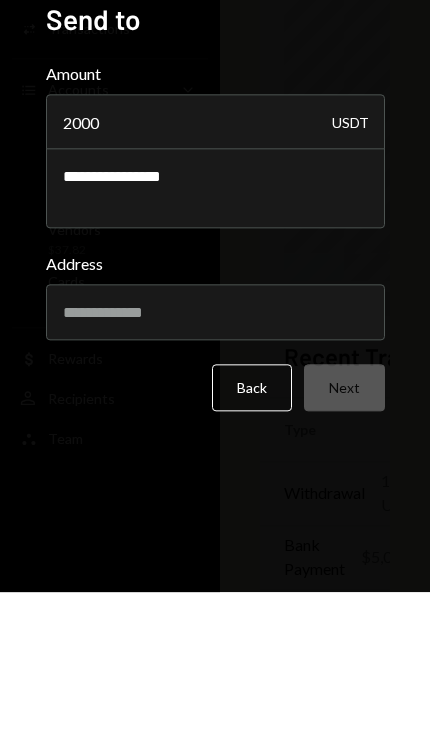 click on "Address" at bounding box center [215, 459] 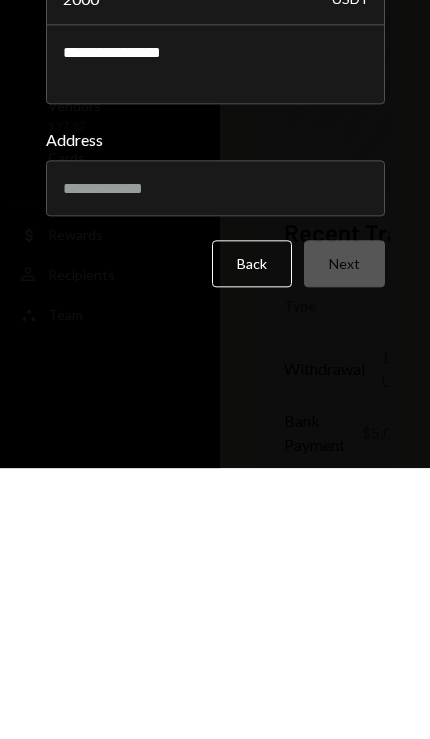click on "Address" at bounding box center (215, 459) 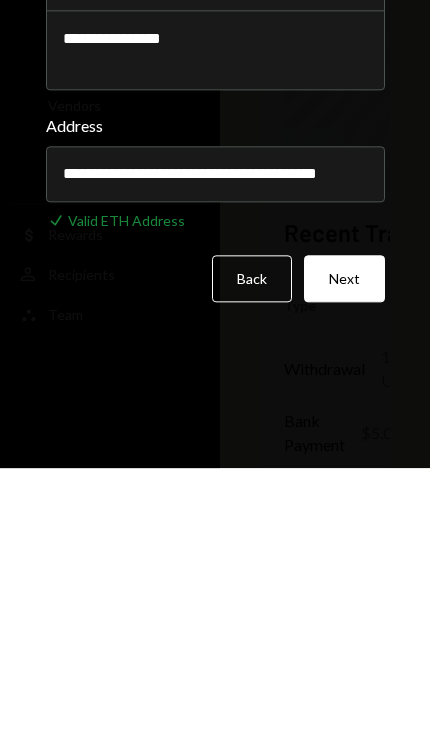 type on "**********" 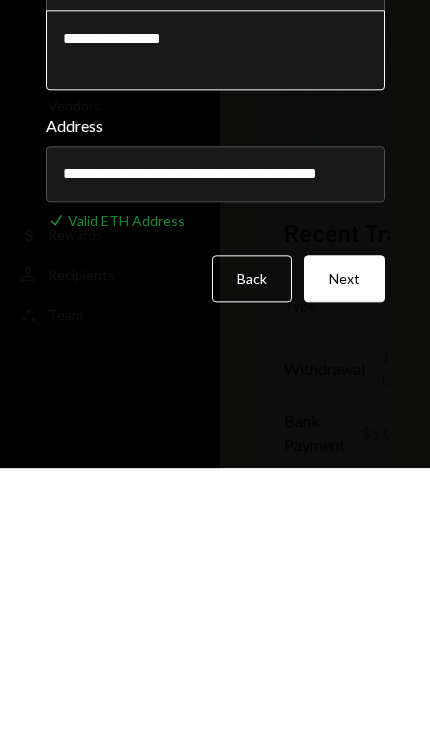 click on "**********" at bounding box center (215, 321) 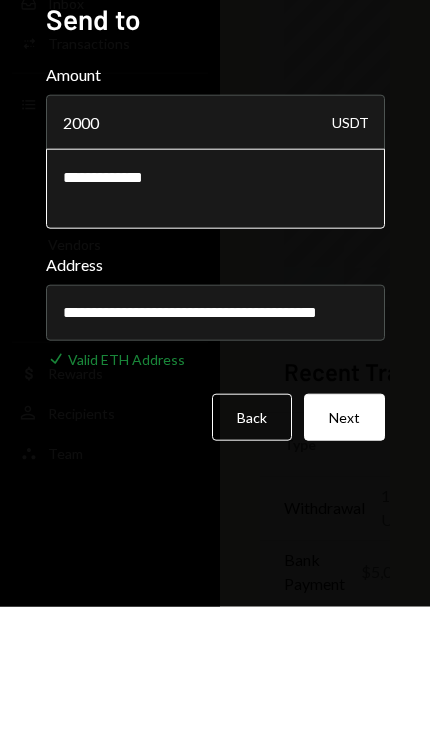 type on "**********" 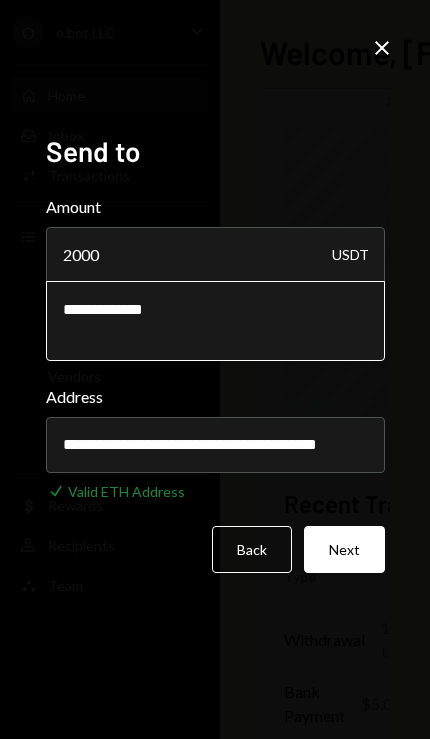 click on "**********" at bounding box center (215, 321) 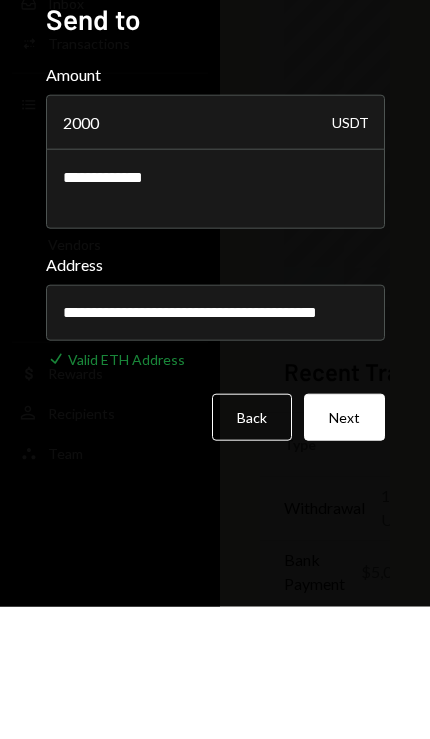 click on "Next" at bounding box center (344, 549) 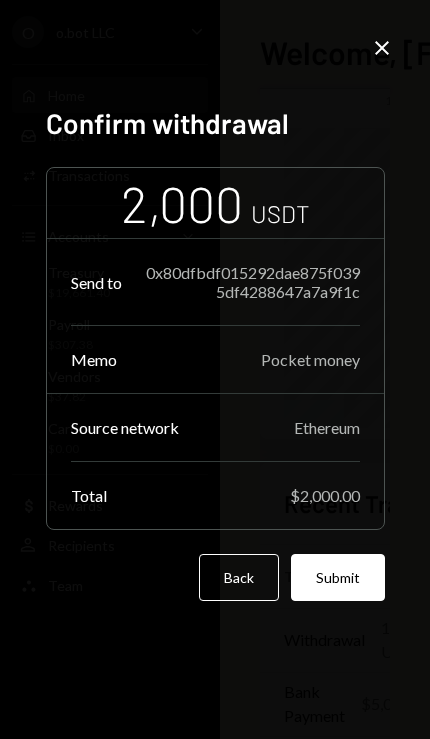 click on "Submit" at bounding box center [338, 577] 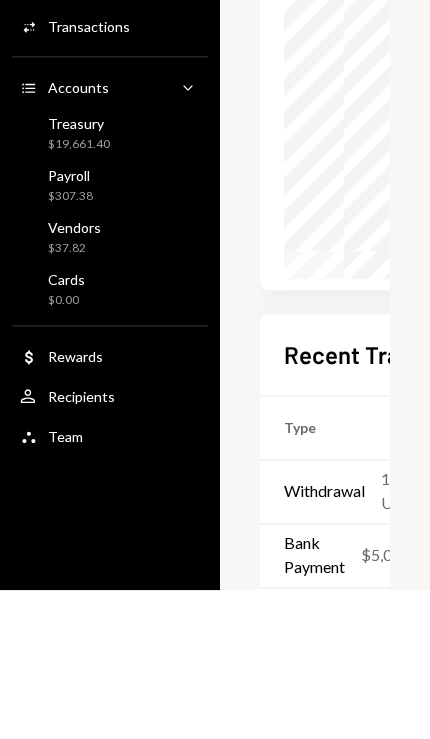 scroll, scrollTop: 0, scrollLeft: 0, axis: both 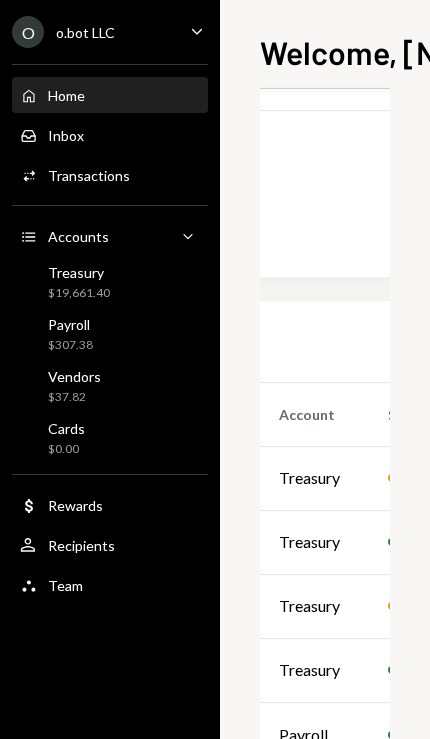 click on "View all" at bounding box center (456, 342) 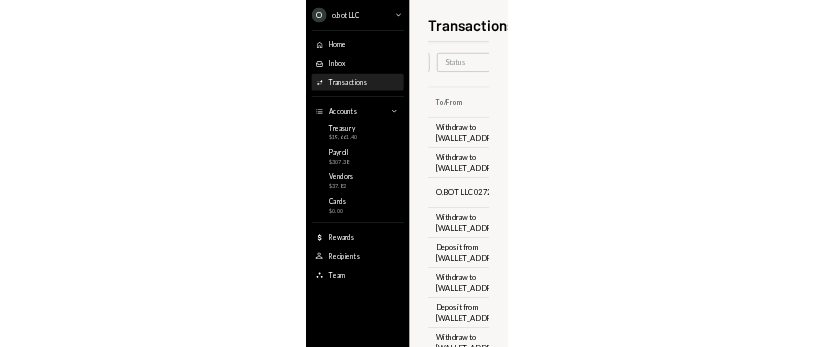 scroll, scrollTop: 33, scrollLeft: 163, axis: both 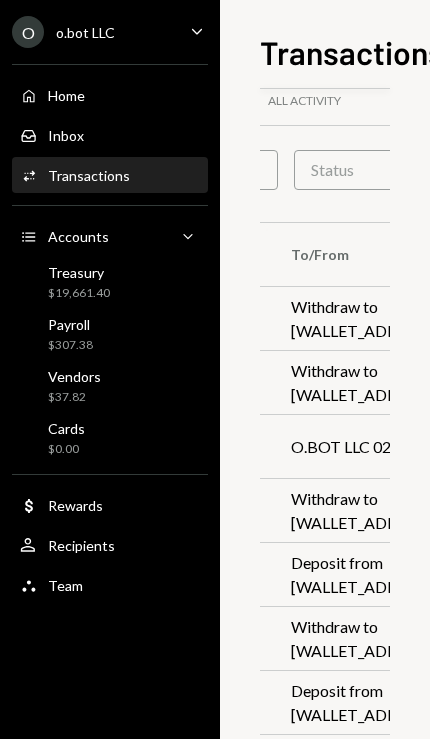 click on "Withdraw to [WALLET_ADDRESS]" at bounding box center [365, 319] 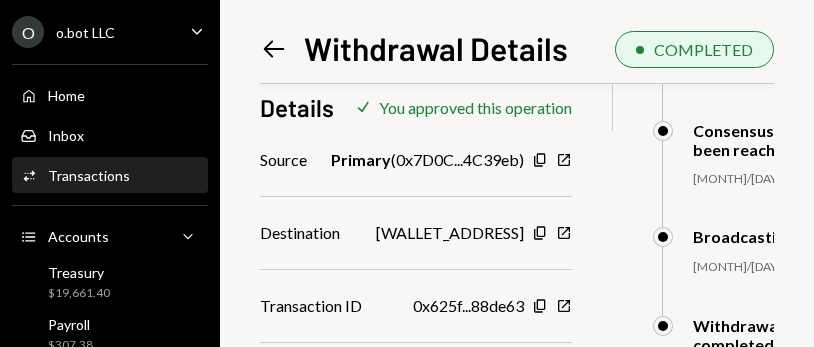 scroll, scrollTop: 300, scrollLeft: 0, axis: vertical 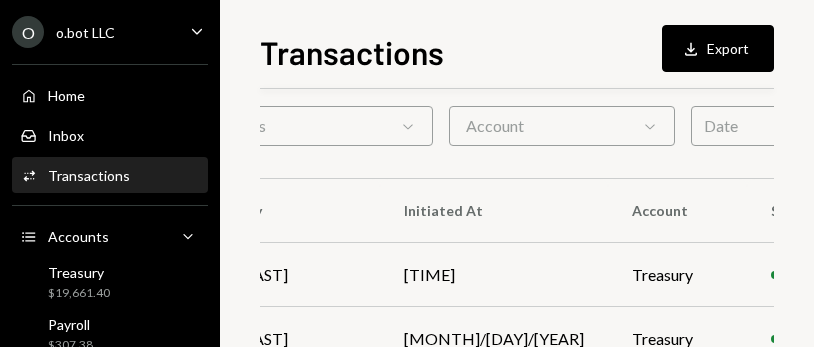 click on "Treasury" at bounding box center [677, 275] 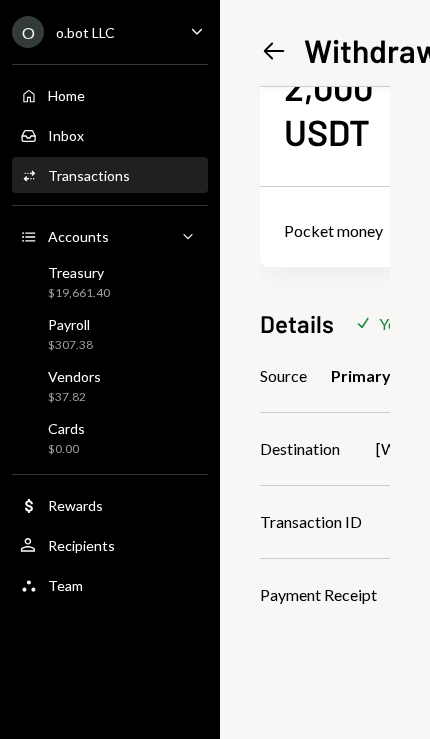 scroll, scrollTop: 165, scrollLeft: 0, axis: vertical 